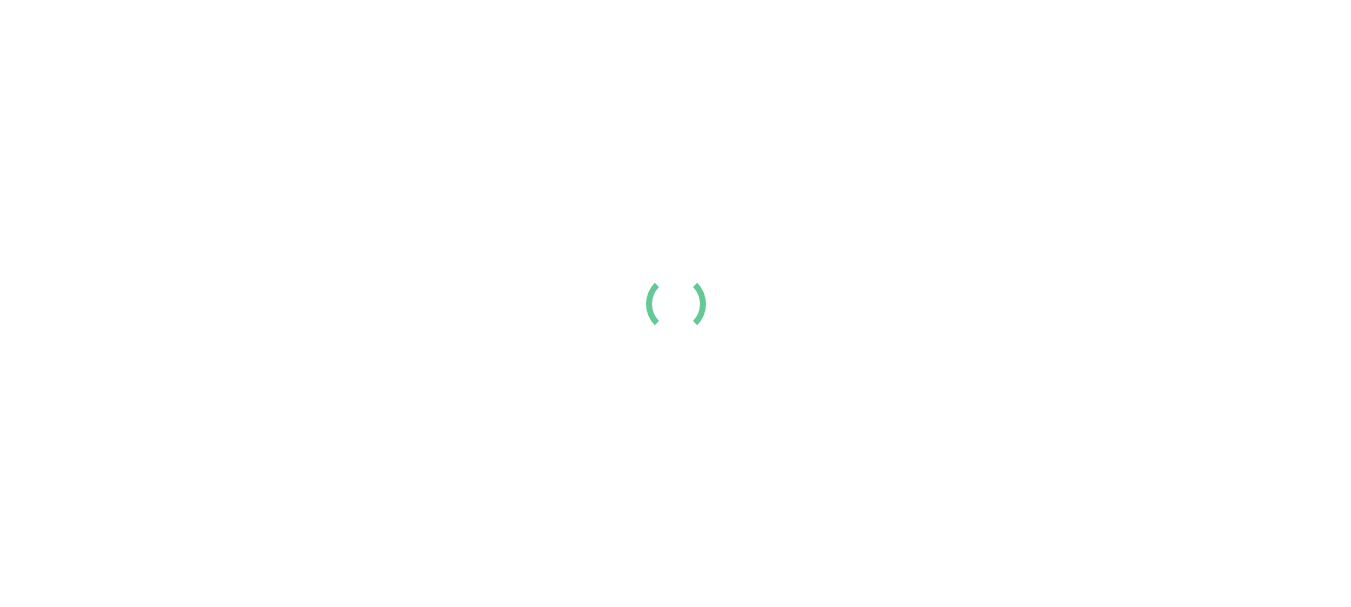 scroll, scrollTop: 0, scrollLeft: 0, axis: both 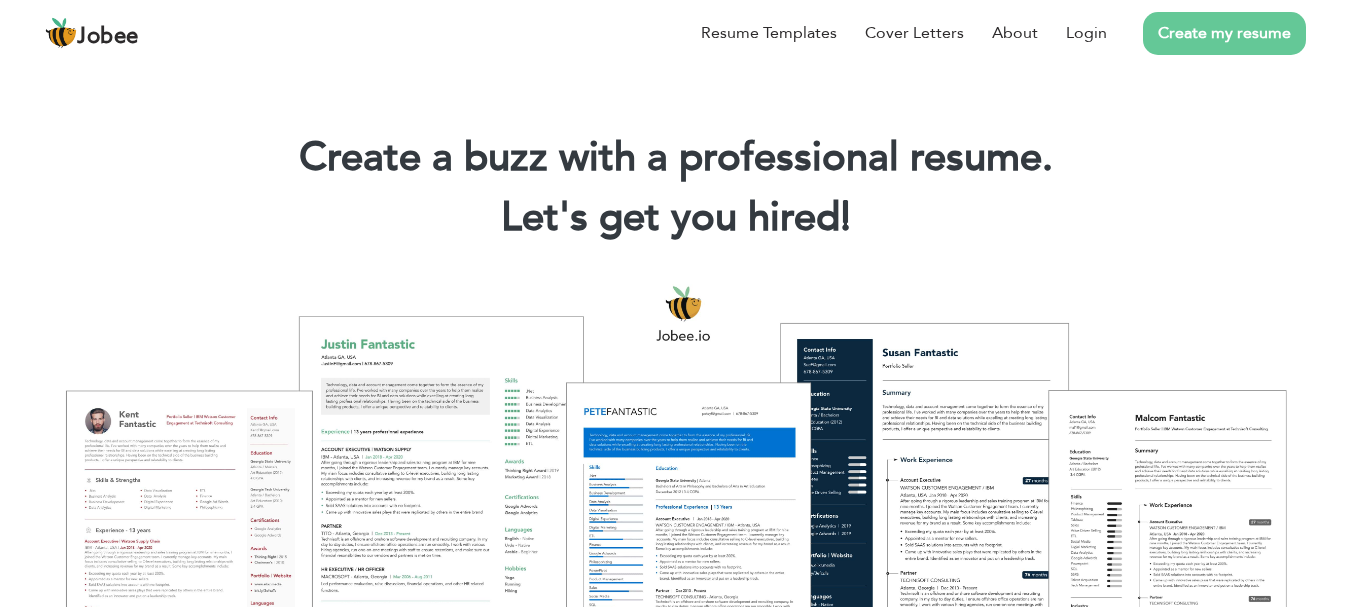 click on "Create my resume" at bounding box center [1224, 33] 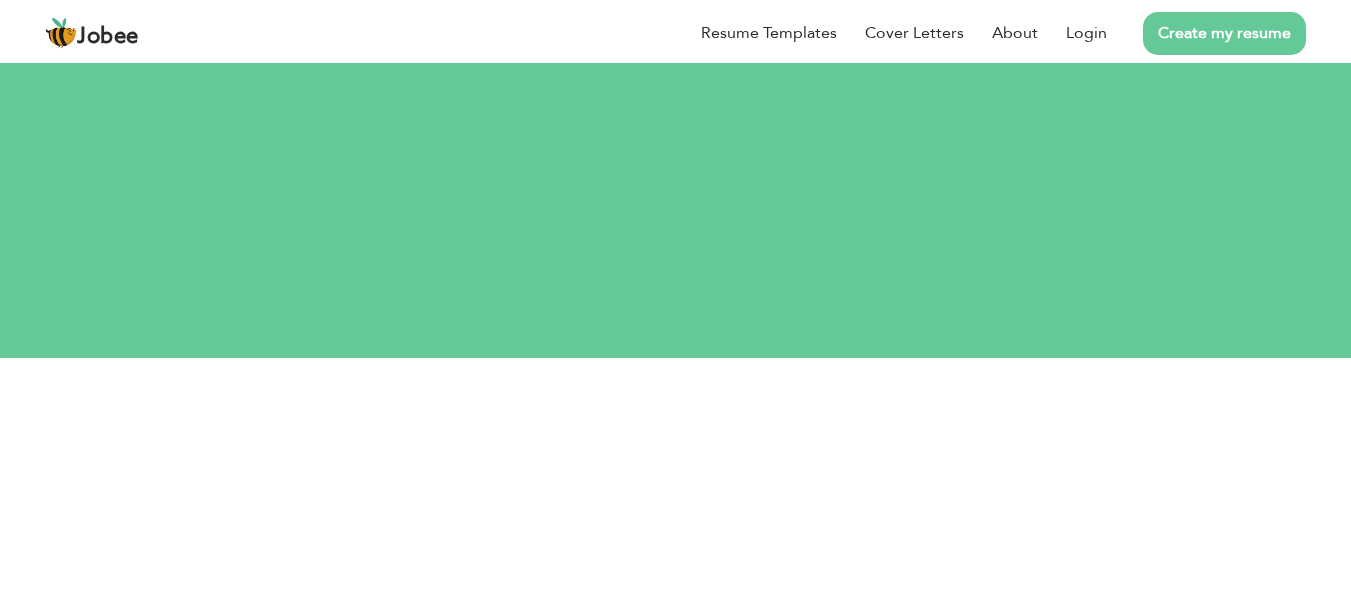 scroll, scrollTop: 0, scrollLeft: 0, axis: both 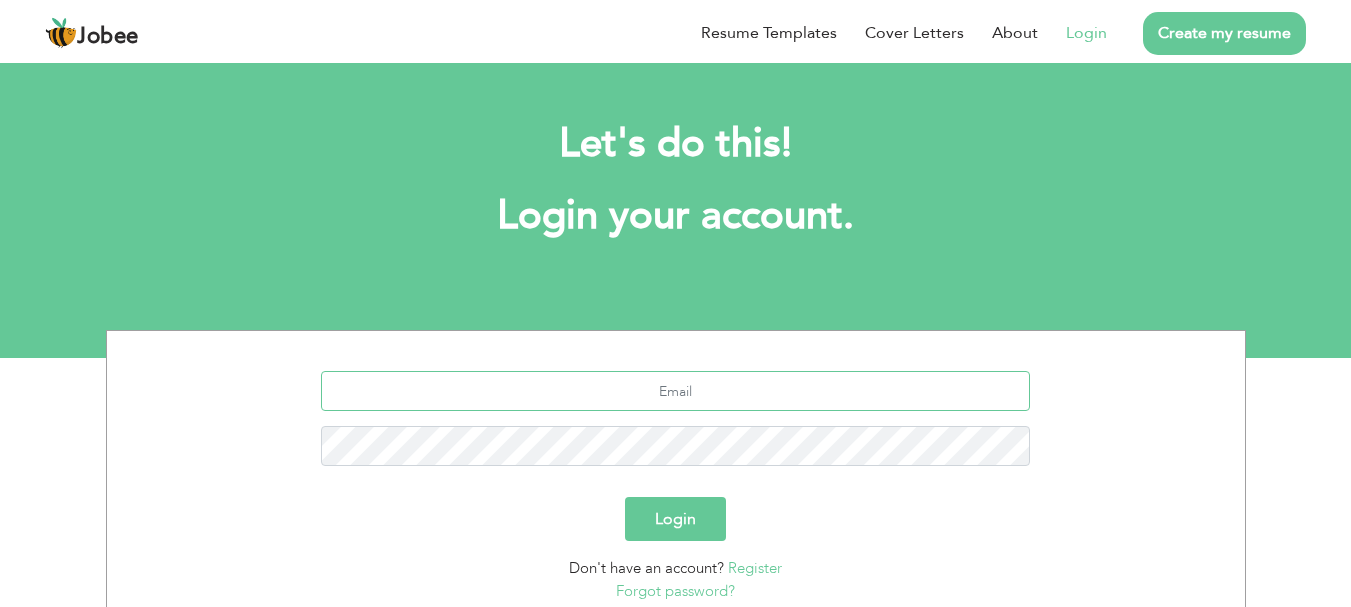 click at bounding box center (675, 391) 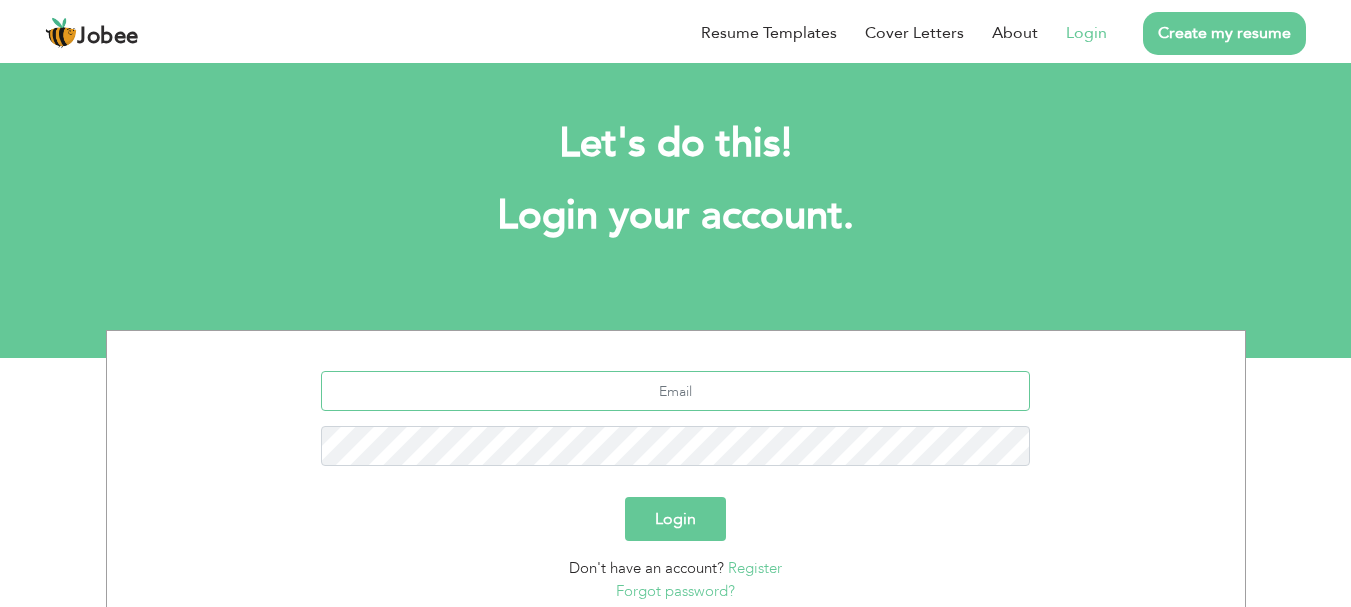 click at bounding box center (675, 391) 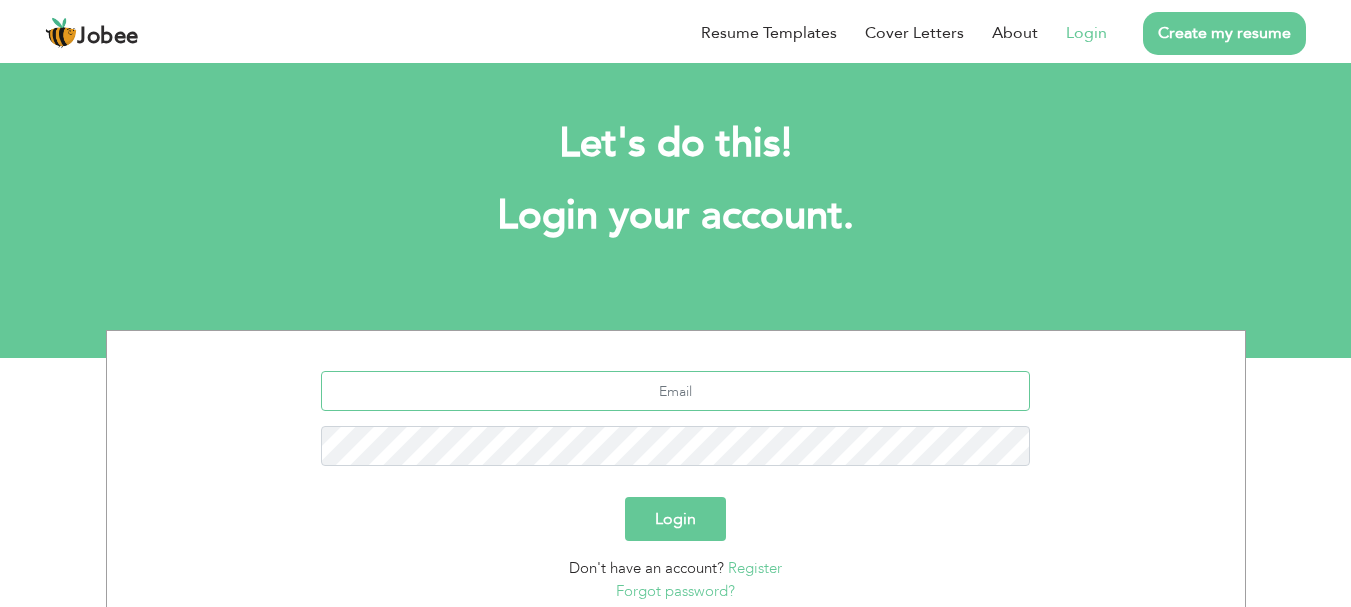 click at bounding box center [675, 391] 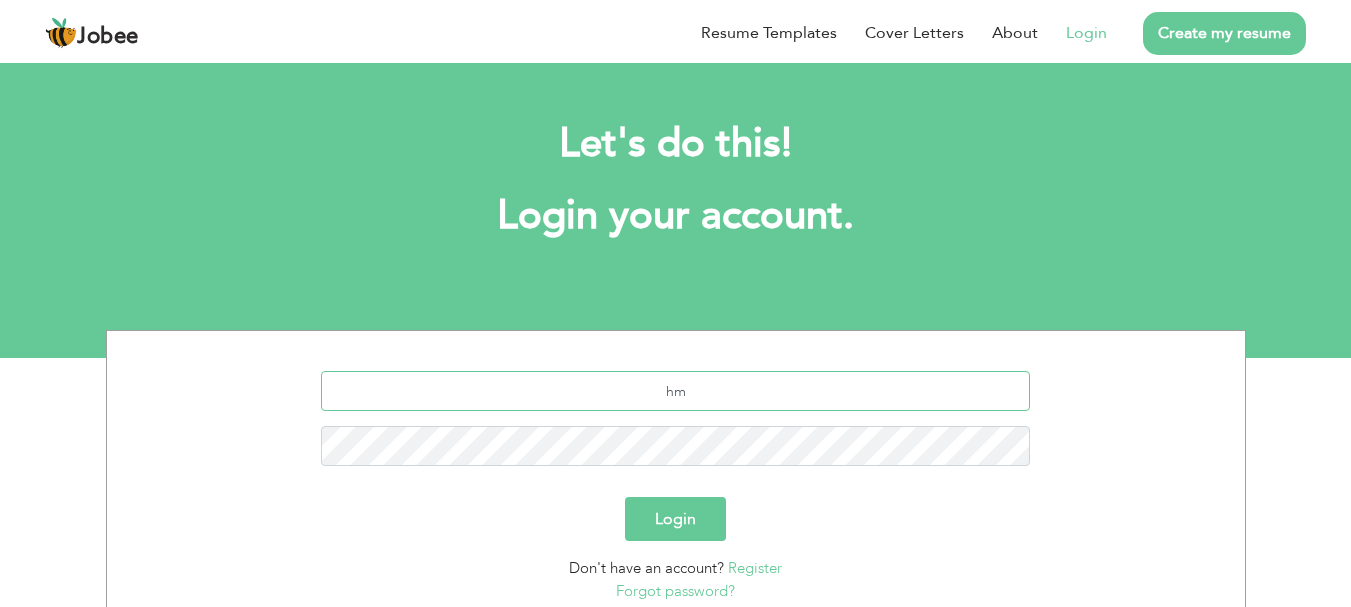 type on "[EMAIL]" 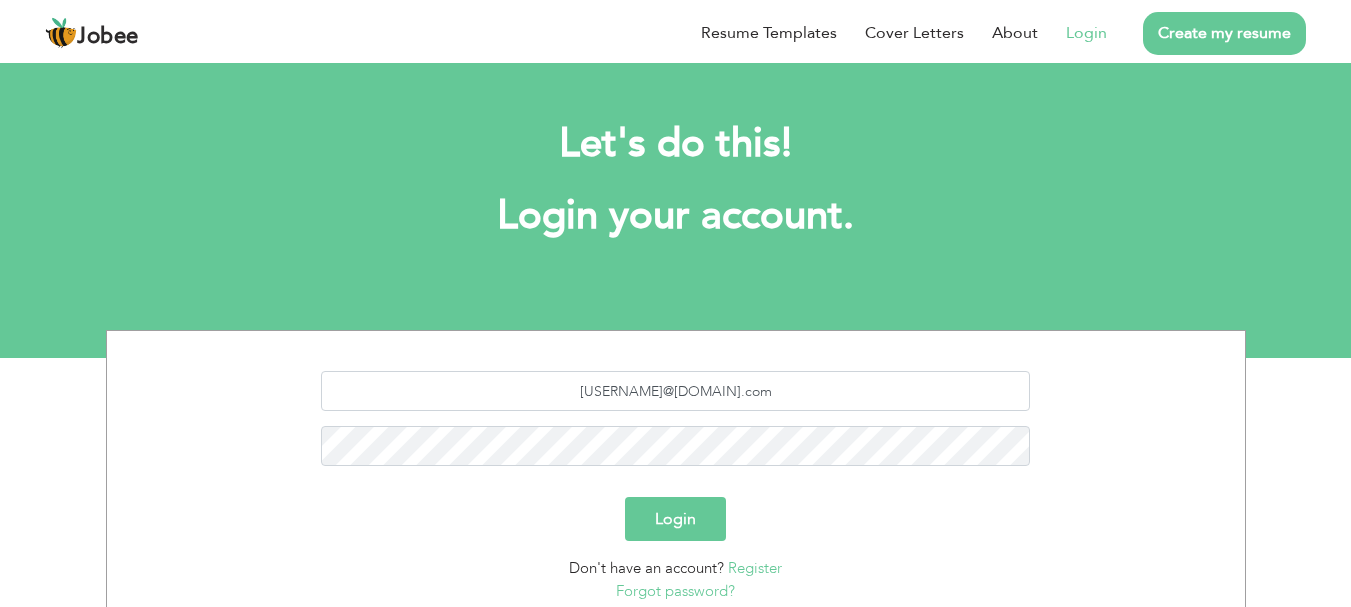 click on "Login" at bounding box center (675, 519) 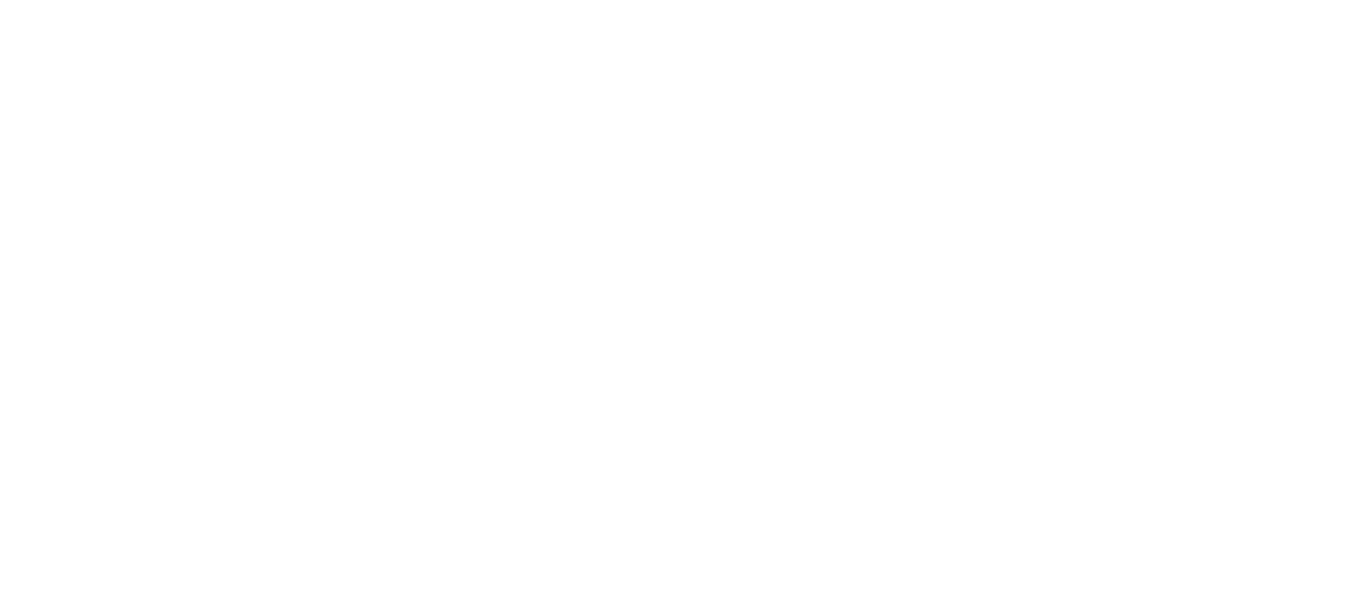 scroll, scrollTop: 0, scrollLeft: 0, axis: both 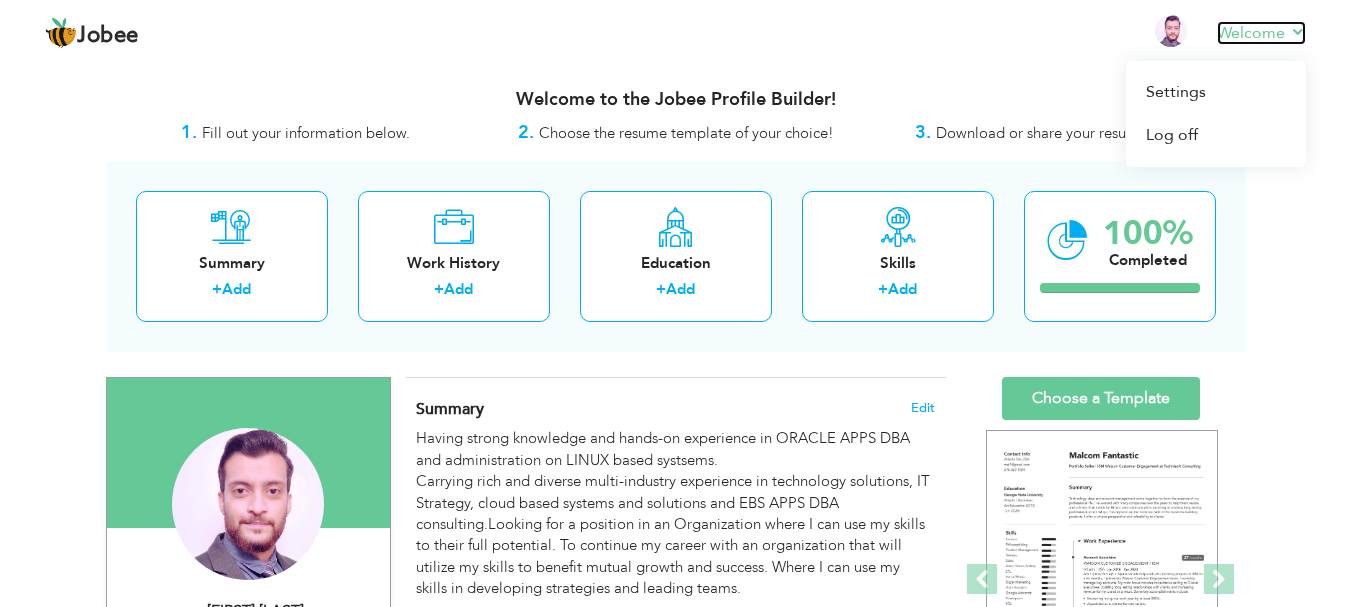click on "Welcome" at bounding box center (1261, 33) 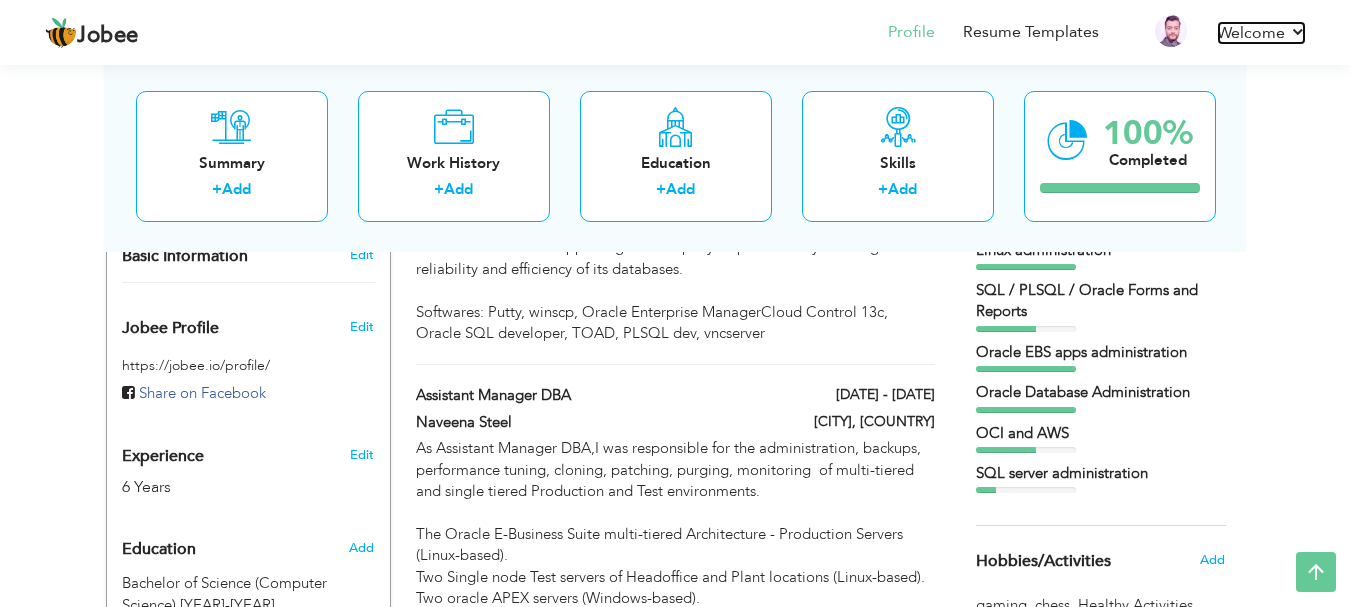 scroll, scrollTop: 612, scrollLeft: 0, axis: vertical 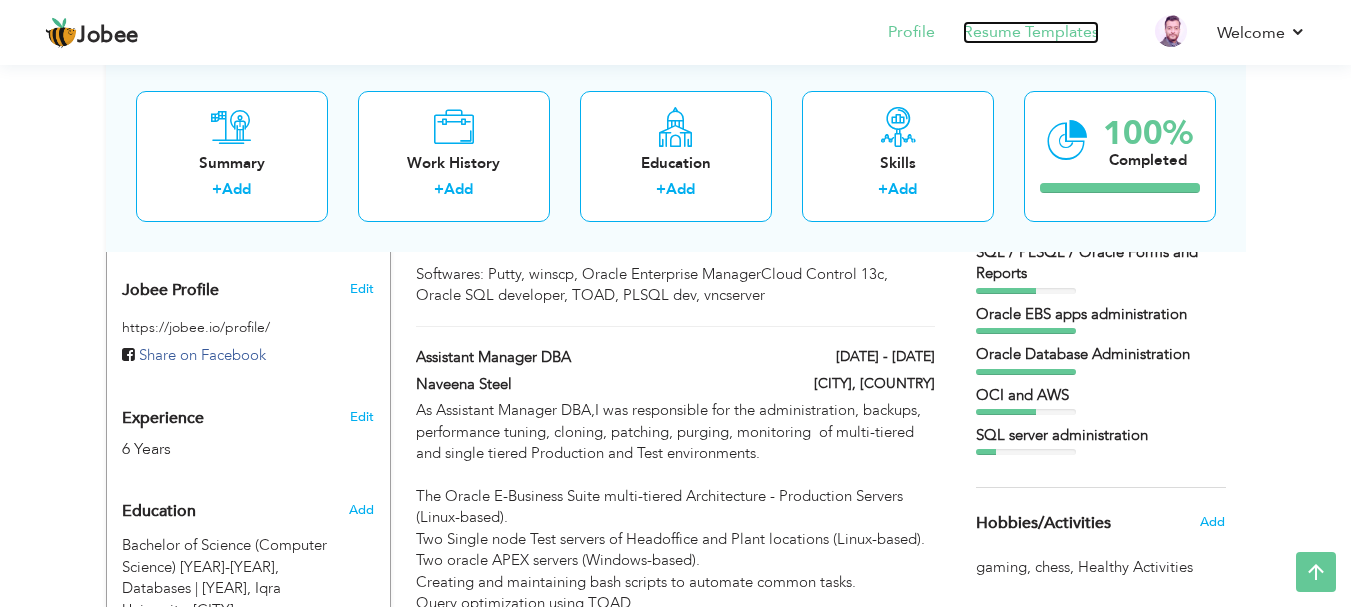 click on "Resume Templates" at bounding box center [1031, 32] 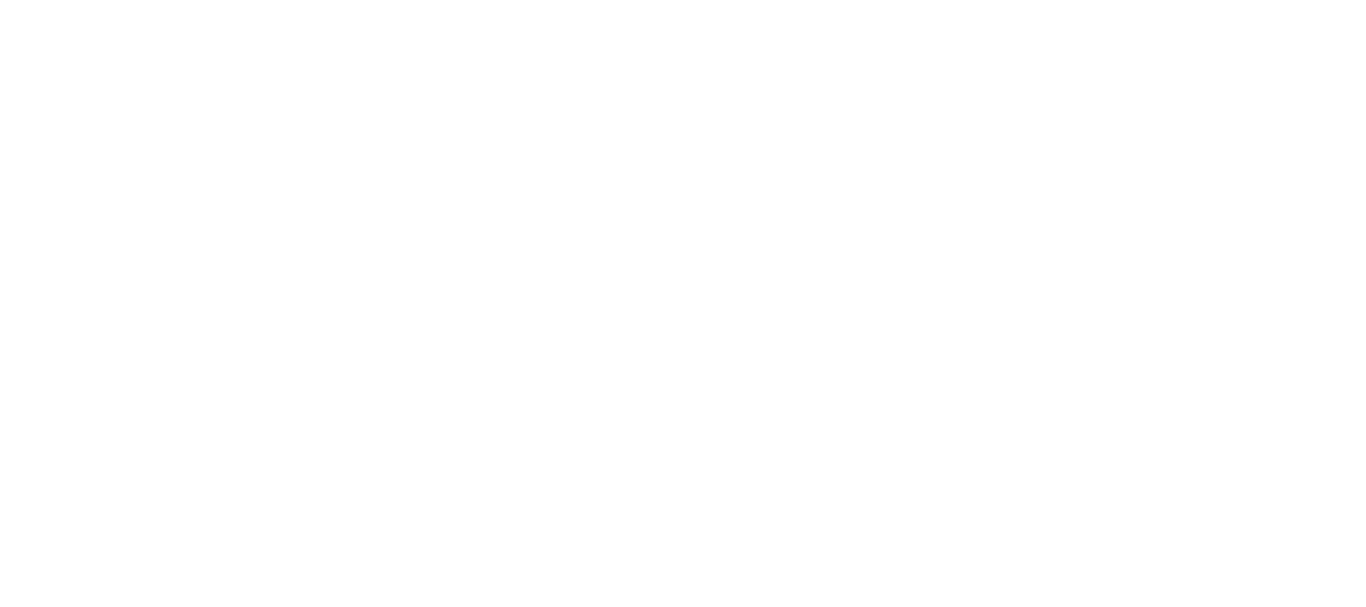 scroll, scrollTop: 0, scrollLeft: 0, axis: both 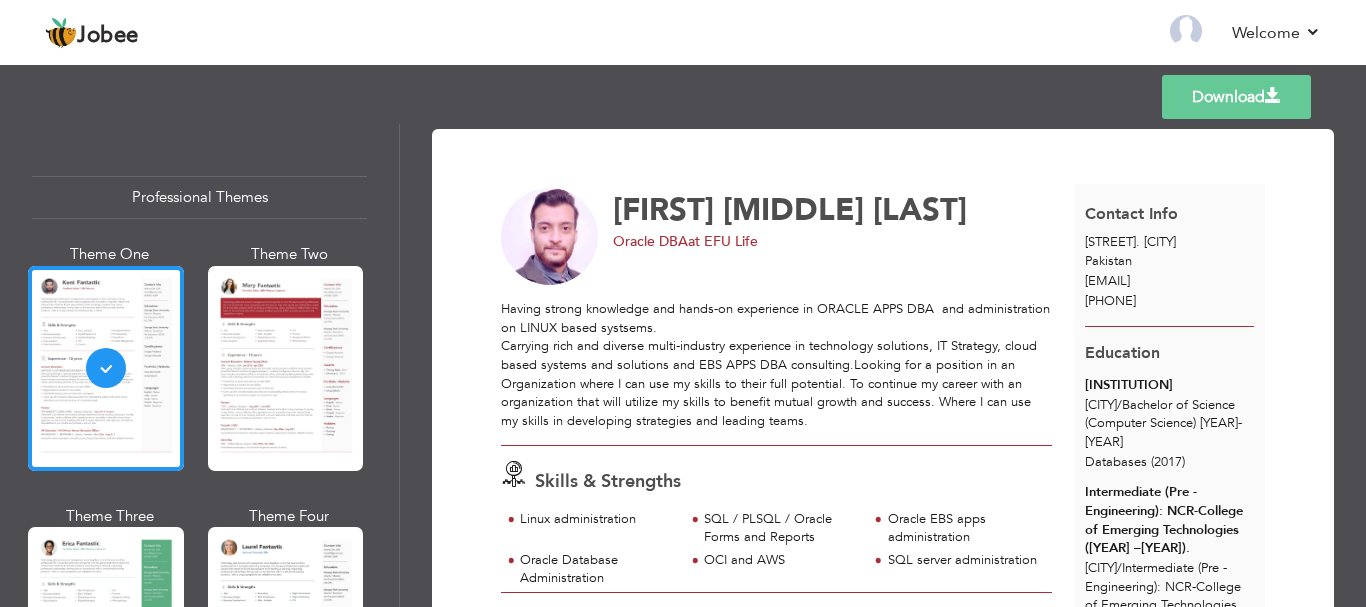 drag, startPoint x: 1358, startPoint y: 161, endPoint x: 1361, endPoint y: 178, distance: 17.262676 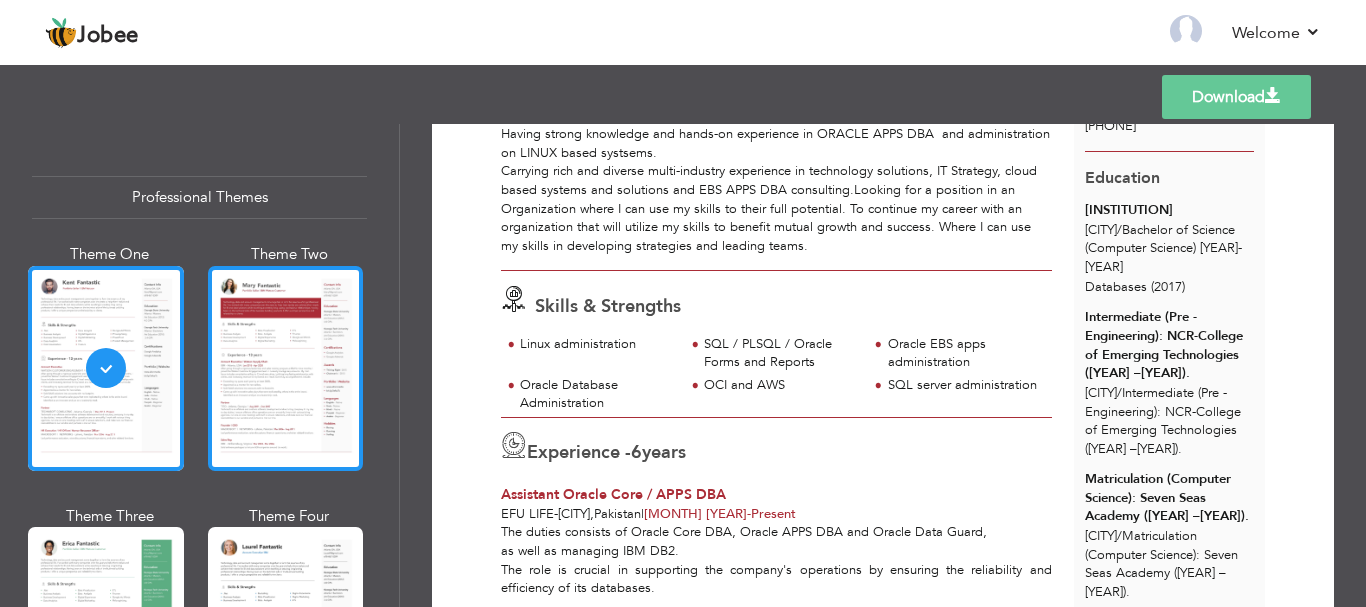 click at bounding box center [286, 368] 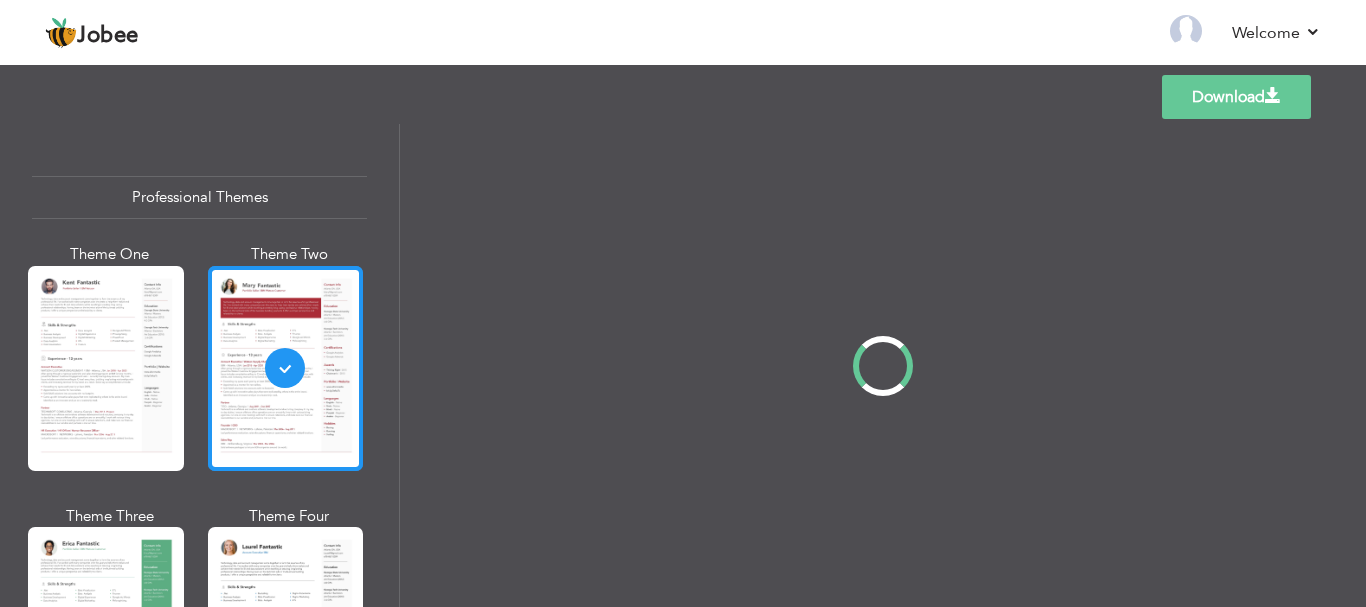 scroll, scrollTop: 0, scrollLeft: 0, axis: both 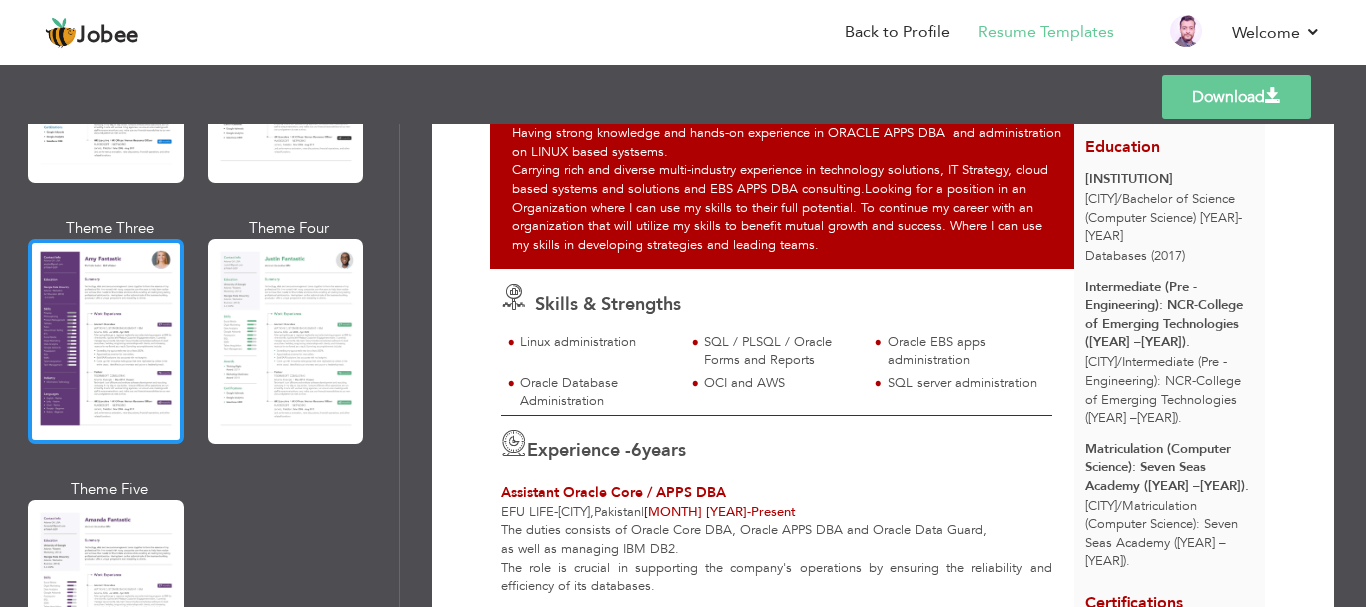 click at bounding box center (106, 341) 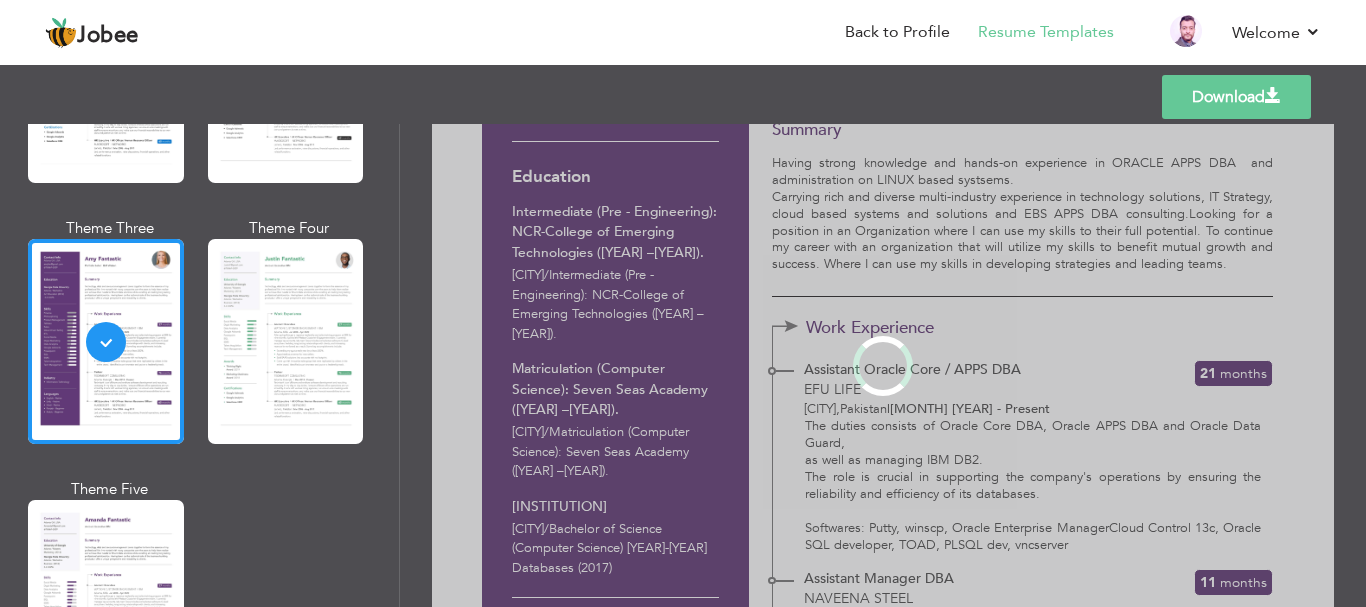 scroll, scrollTop: 0, scrollLeft: 0, axis: both 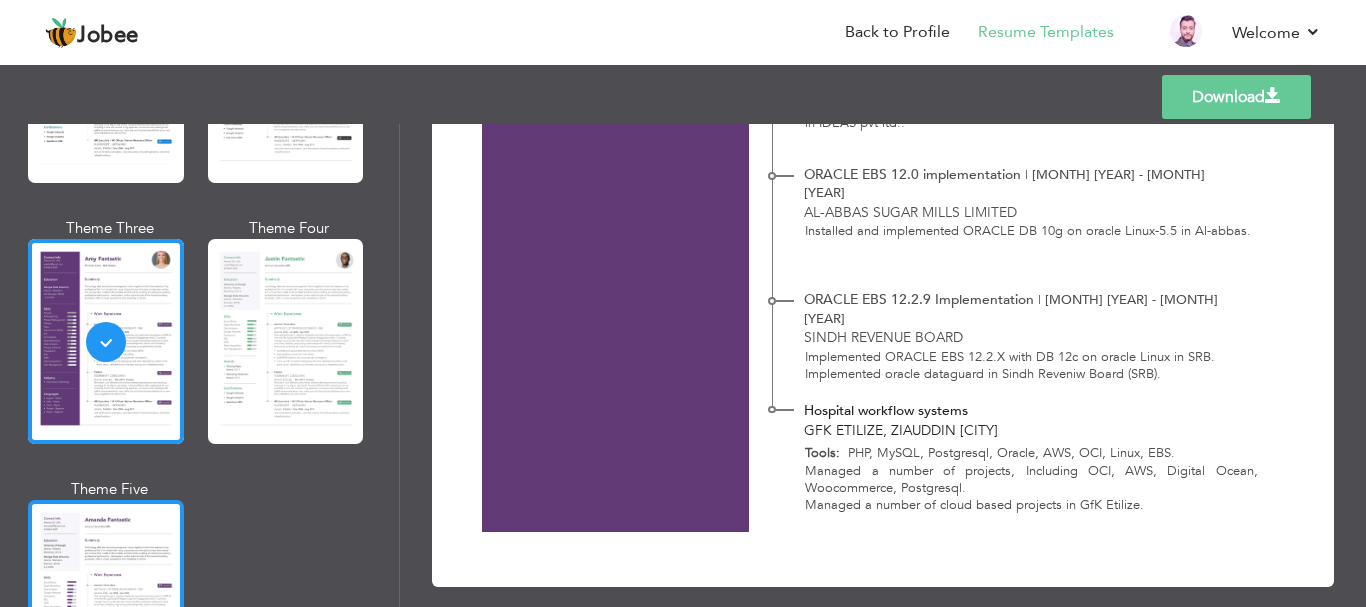 click at bounding box center [106, 602] 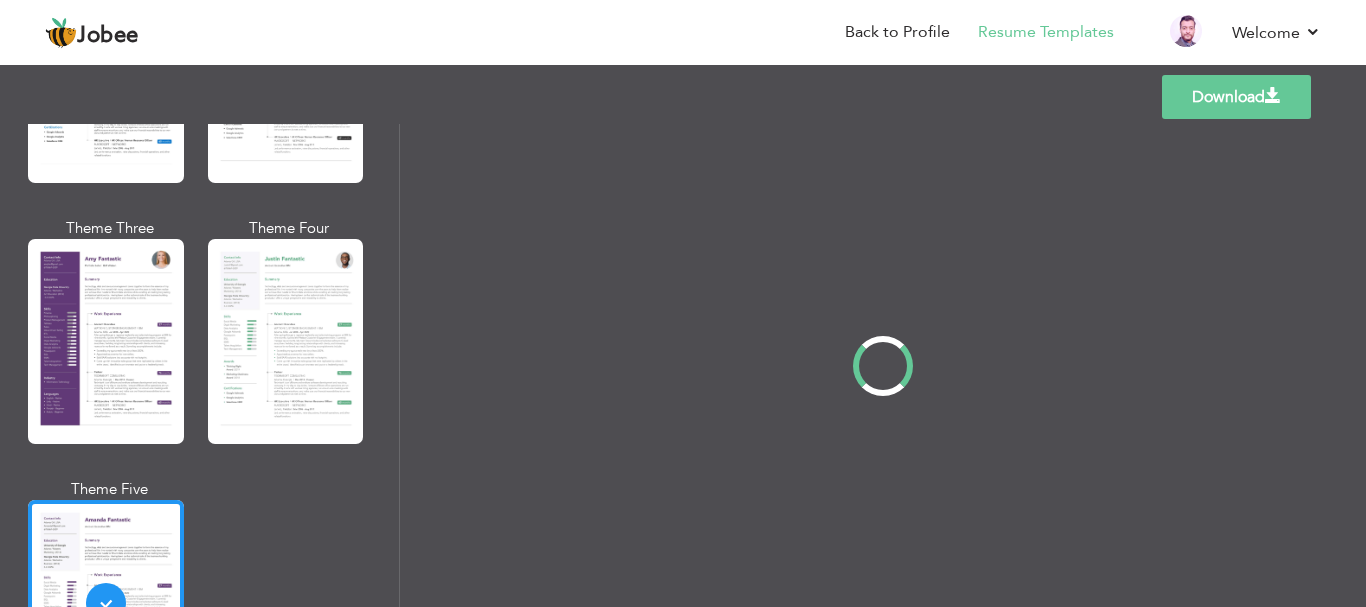 scroll, scrollTop: 0, scrollLeft: 0, axis: both 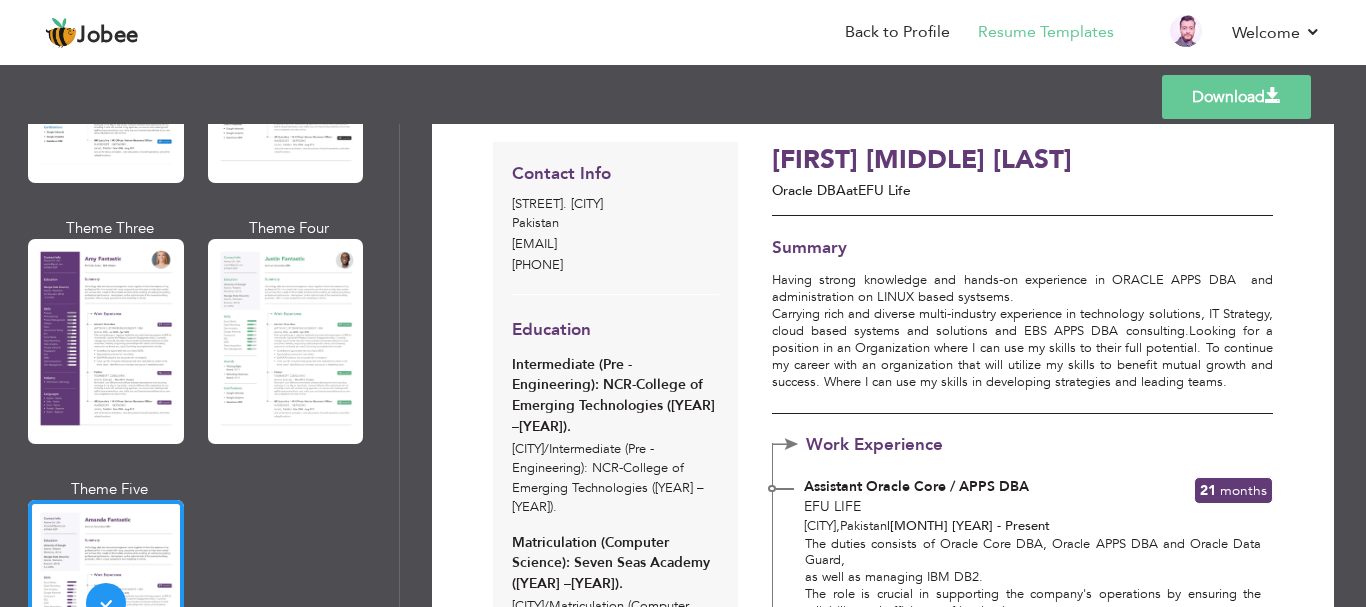 click on "Hafiz Muhammad Yasir Iqbal" at bounding box center (960, 161) 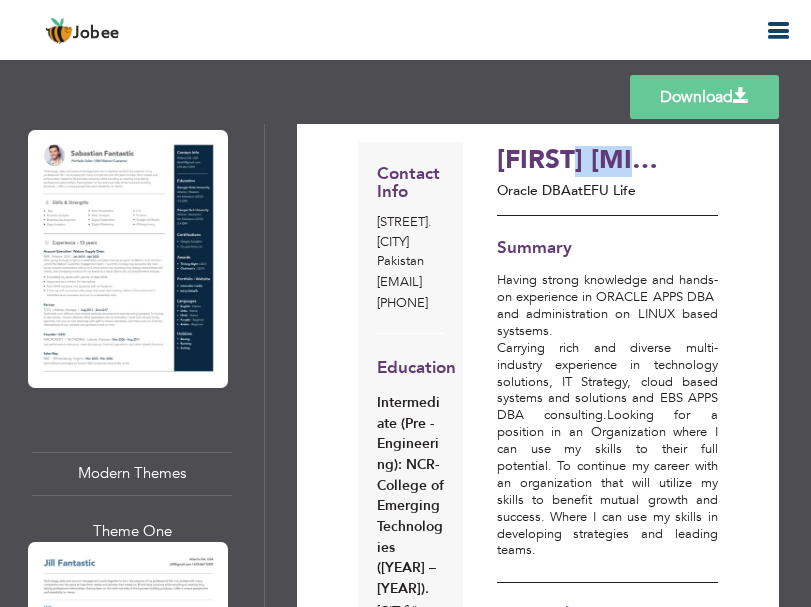 click on "Hafiz Muhammad Yasir Iqbal" at bounding box center [580, 161] 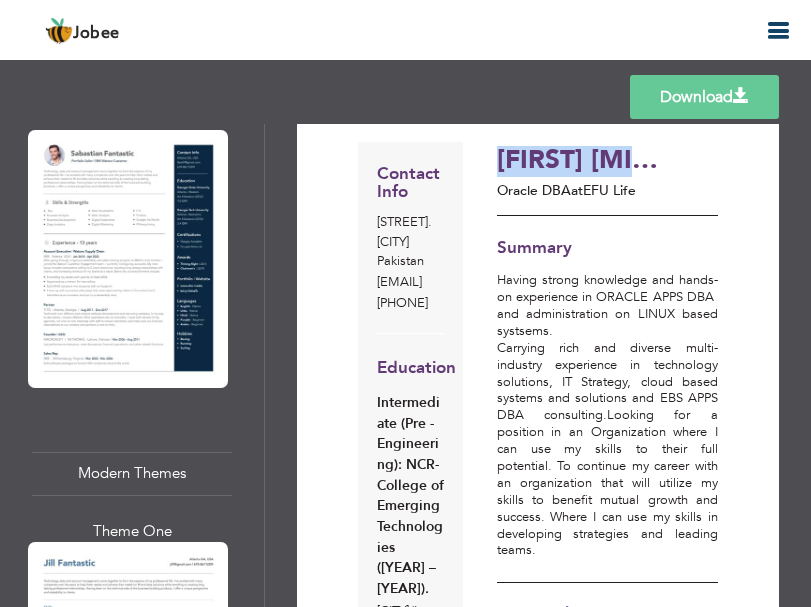 click on "Hafiz Muhammad Yasir Iqbal" at bounding box center (580, 161) 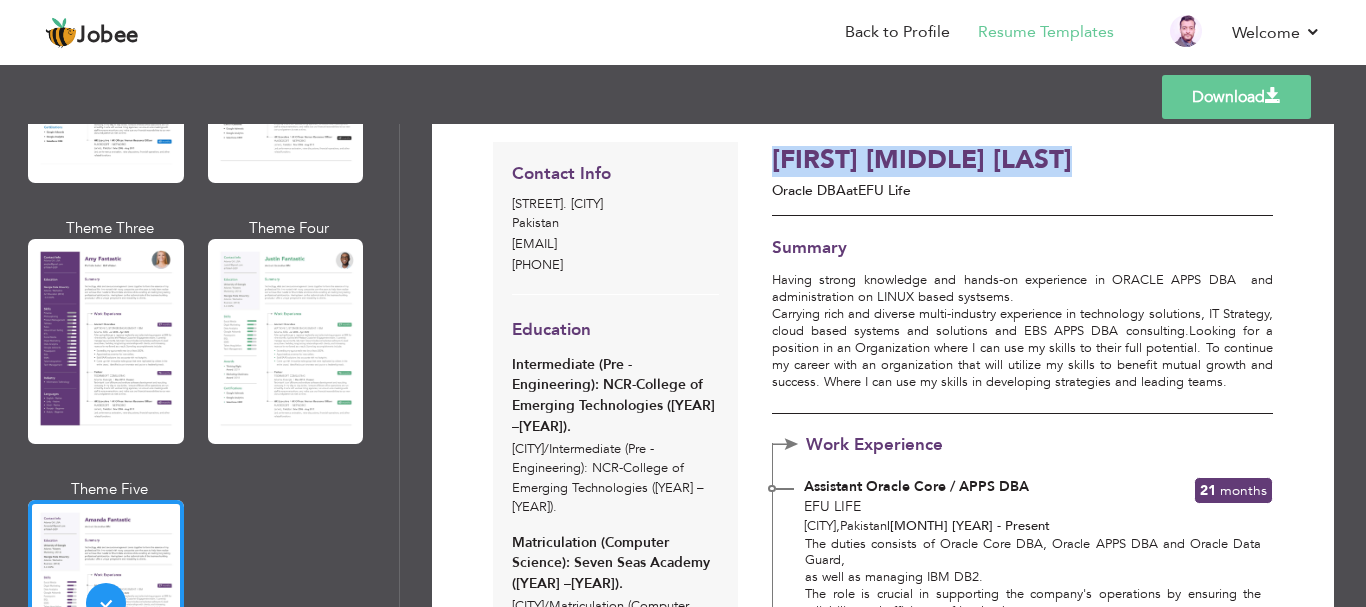 click on "Download" at bounding box center (1236, 97) 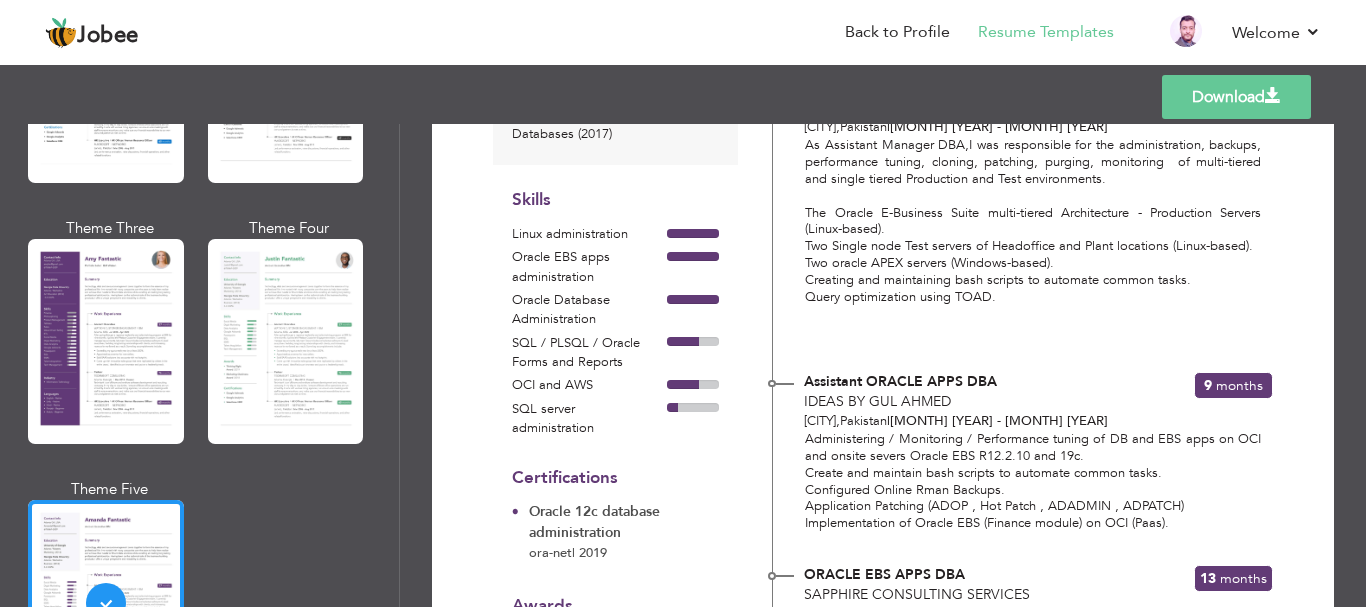 scroll, scrollTop: 640, scrollLeft: 0, axis: vertical 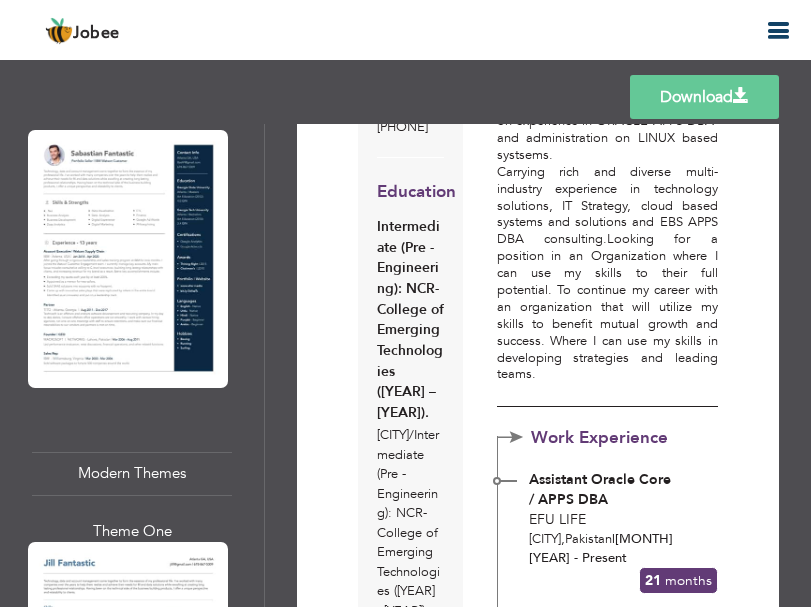 drag, startPoint x: 686, startPoint y: 581, endPoint x: 796, endPoint y: 577, distance: 110.0727 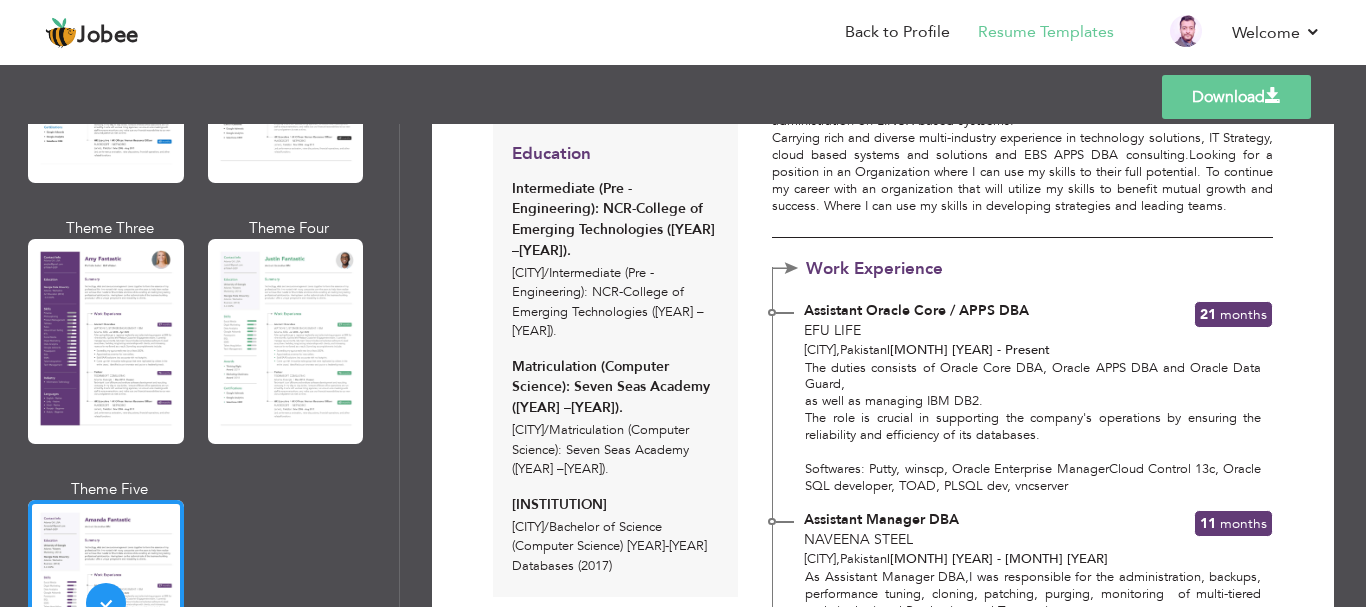 scroll, scrollTop: 156, scrollLeft: 0, axis: vertical 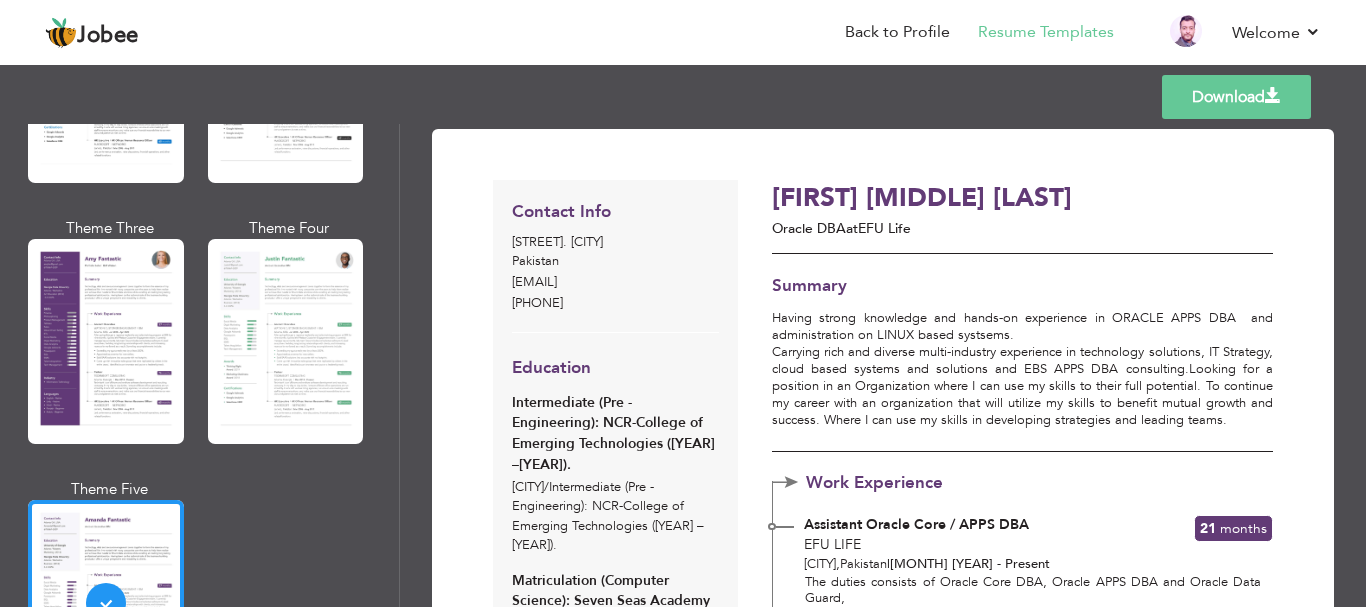 click on "Download" at bounding box center (1236, 97) 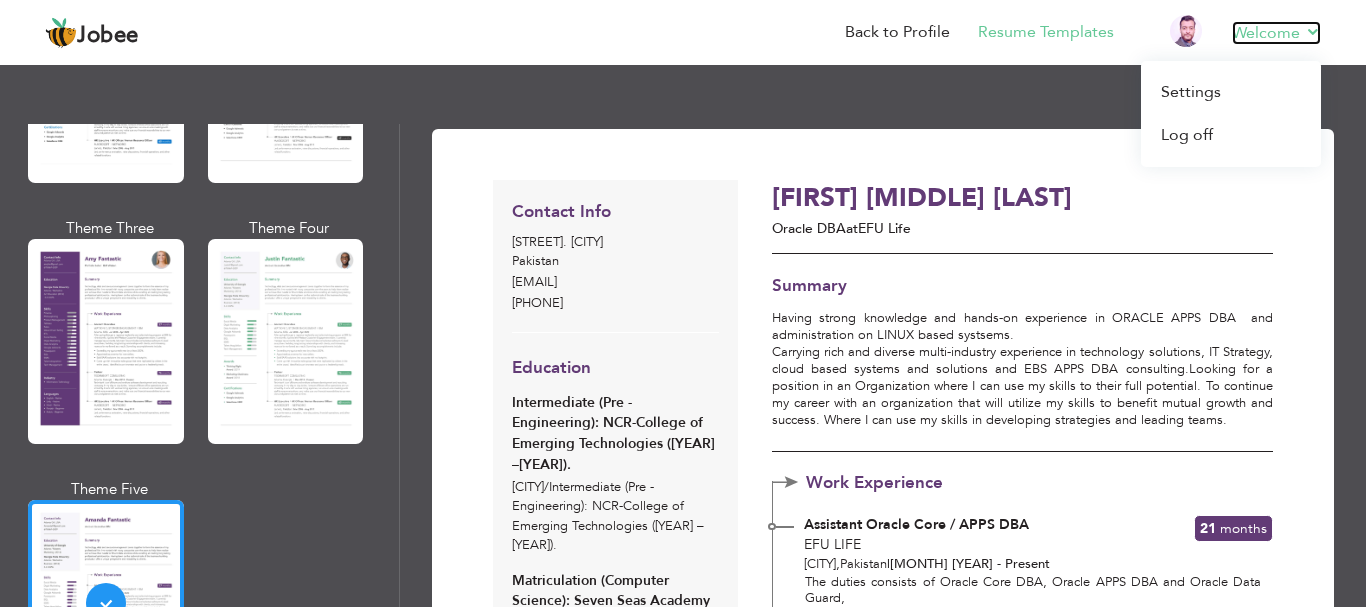 click on "Welcome" at bounding box center [1276, 33] 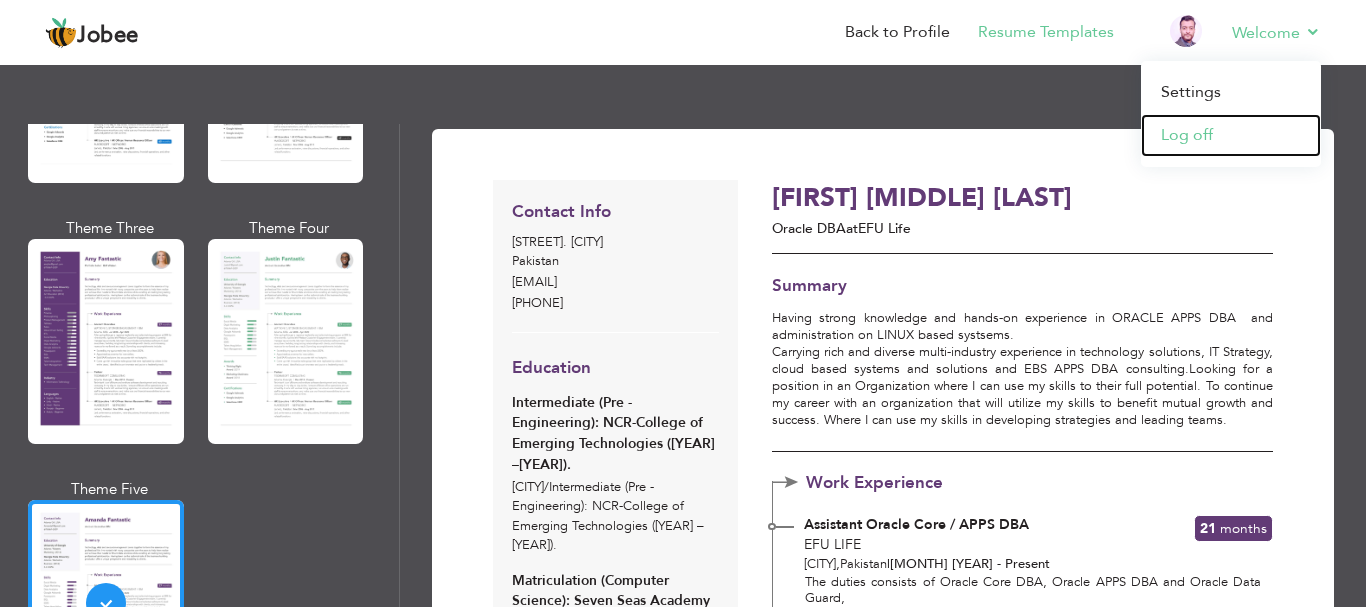 click on "Log off" at bounding box center [1231, 135] 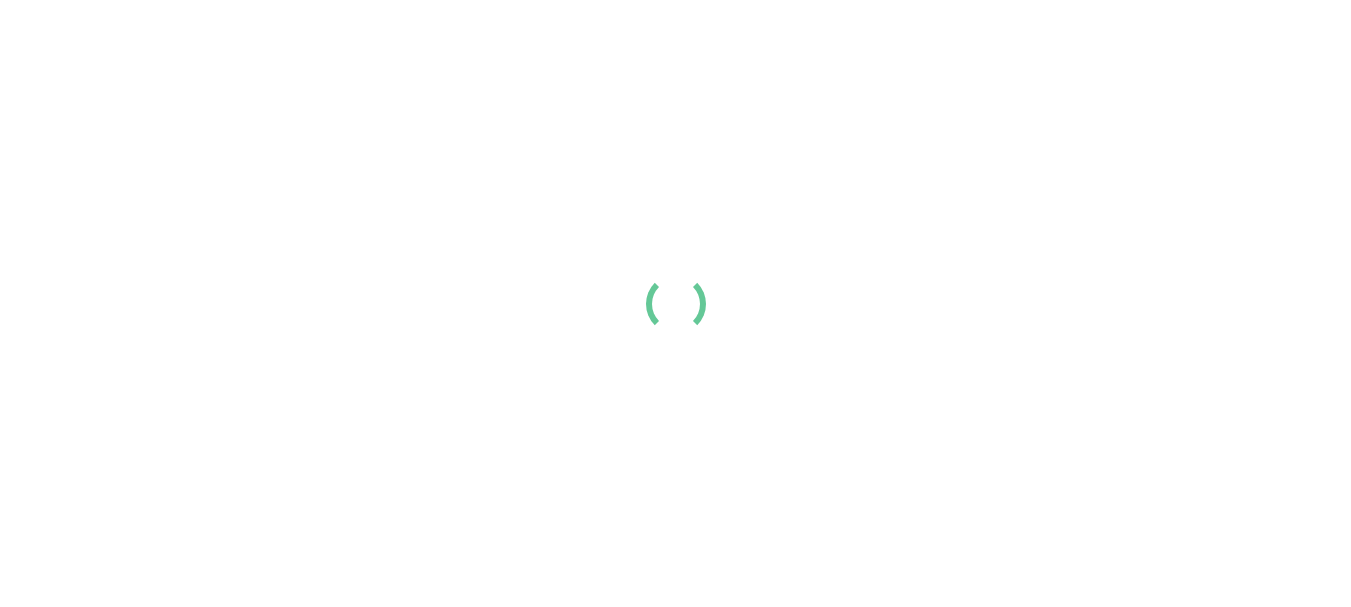 scroll, scrollTop: 0, scrollLeft: 0, axis: both 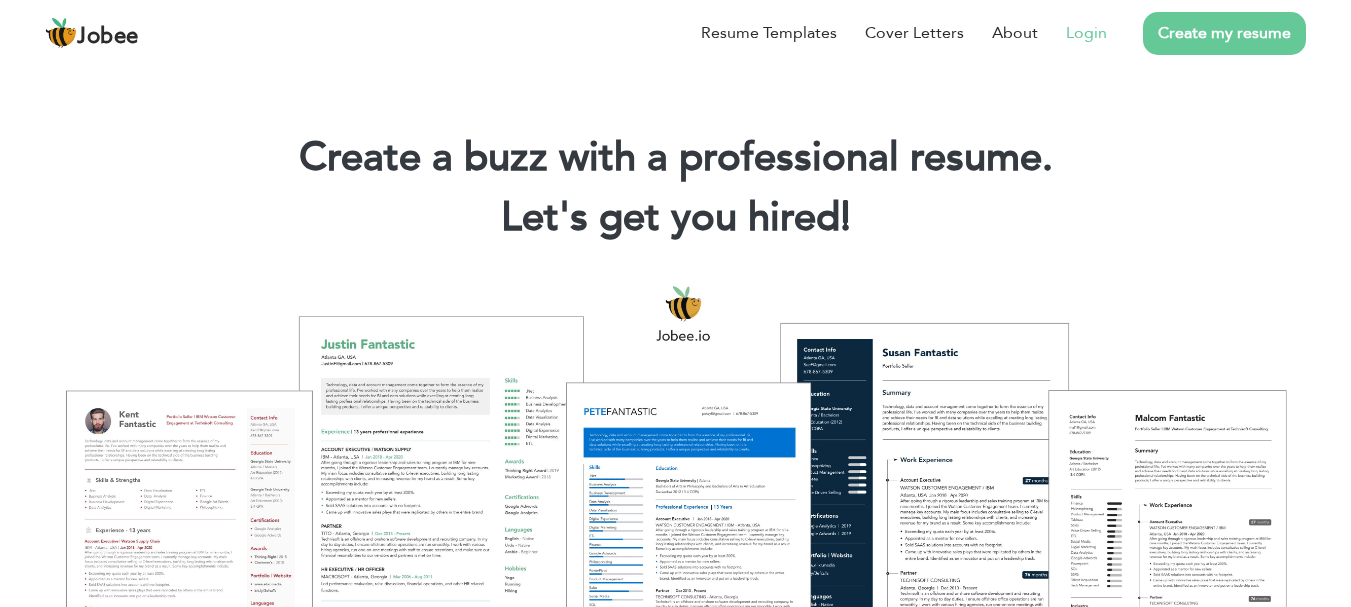 click on "Login" at bounding box center (1086, 33) 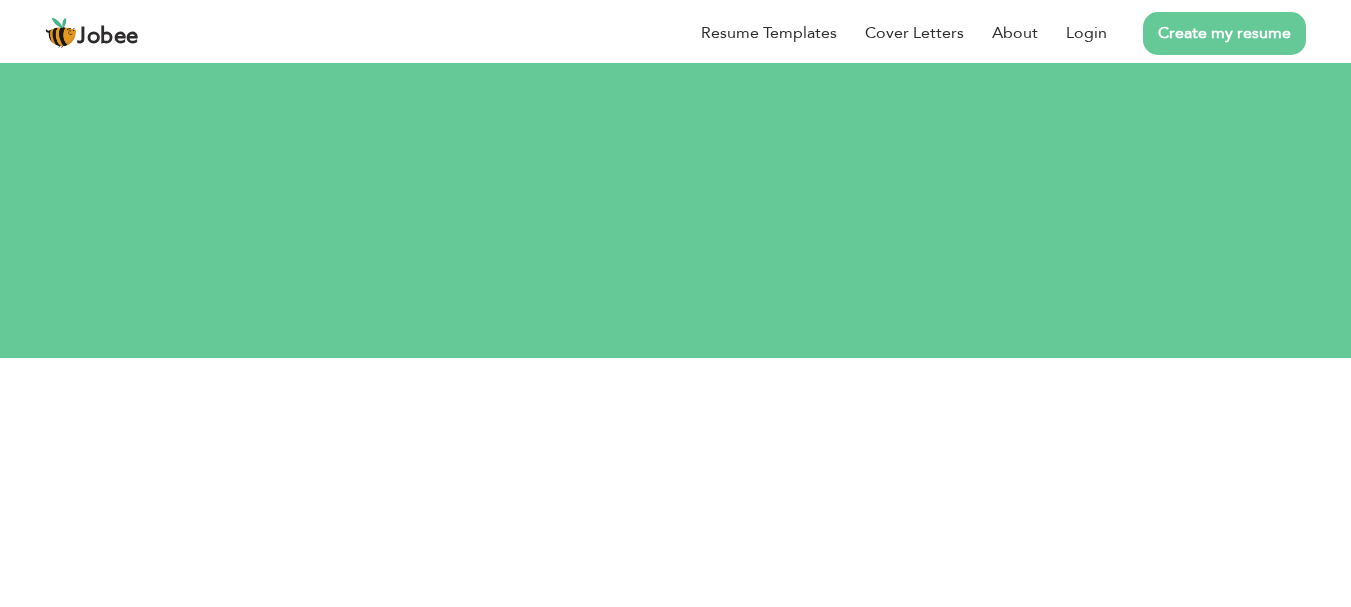 scroll, scrollTop: 0, scrollLeft: 0, axis: both 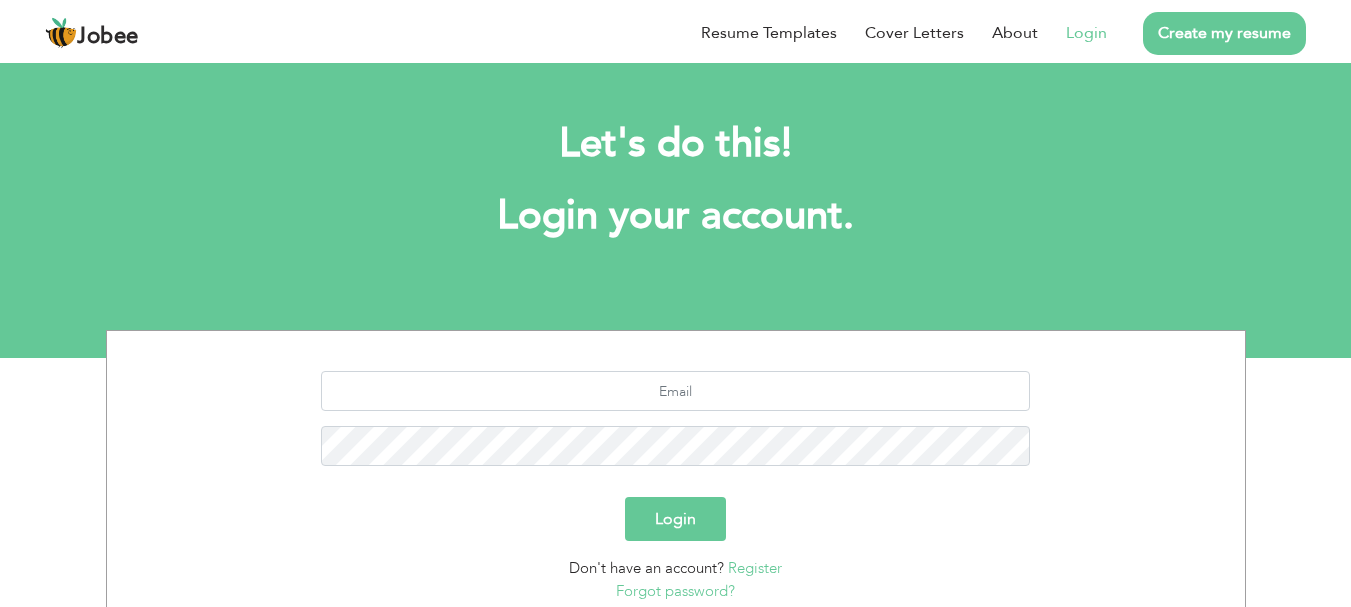click on "Create my resume" at bounding box center [1224, 33] 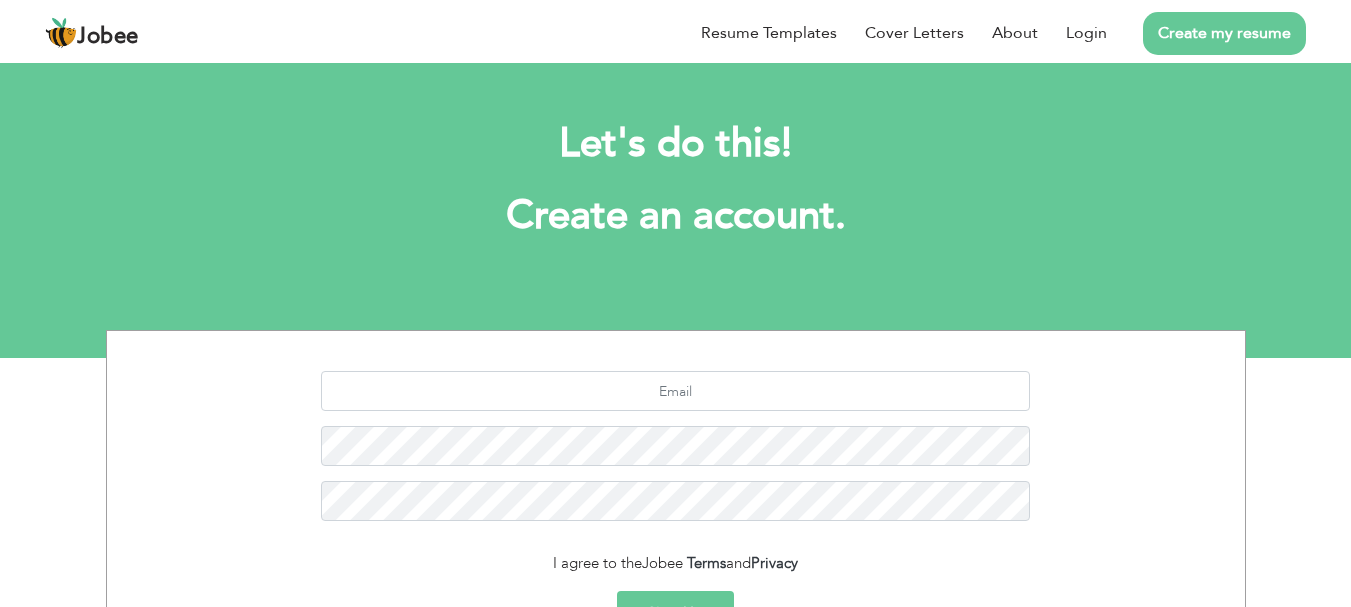 scroll, scrollTop: 0, scrollLeft: 0, axis: both 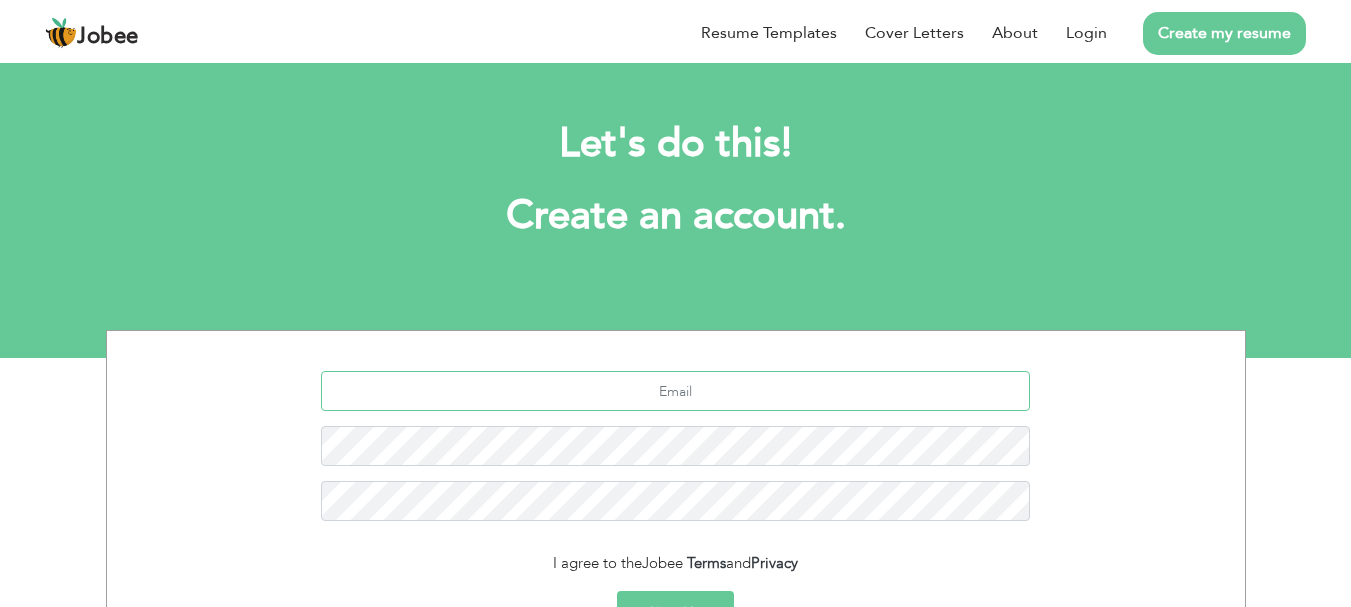 click at bounding box center (675, 391) 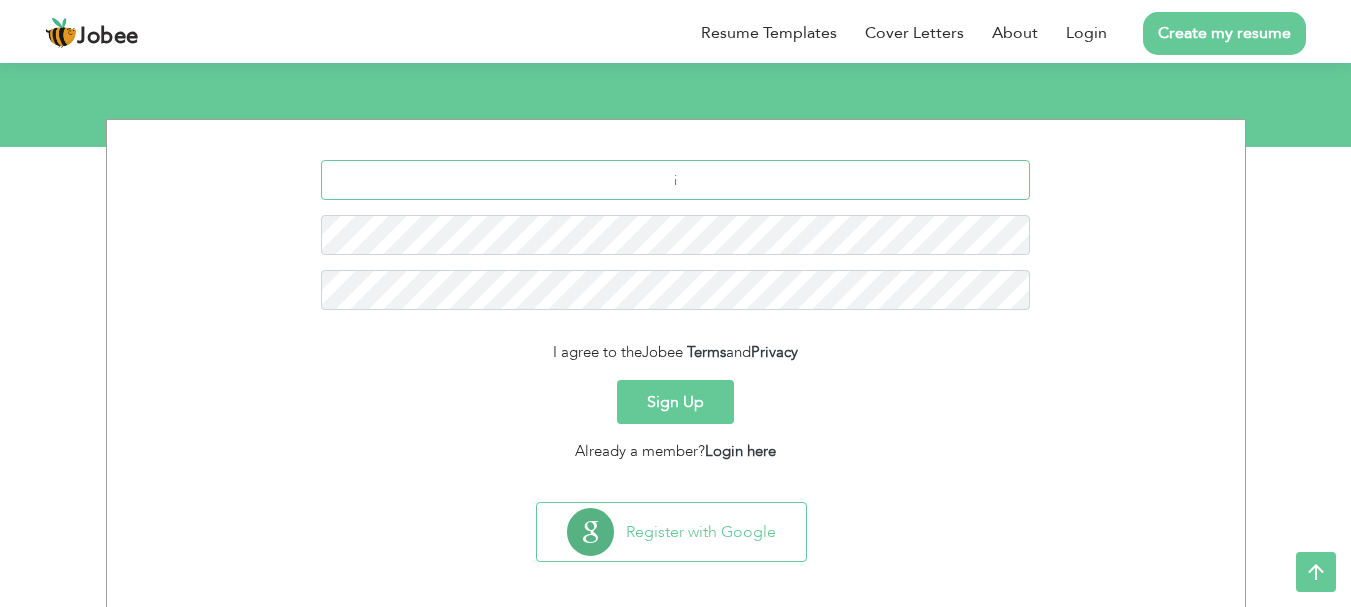 scroll, scrollTop: 210, scrollLeft: 0, axis: vertical 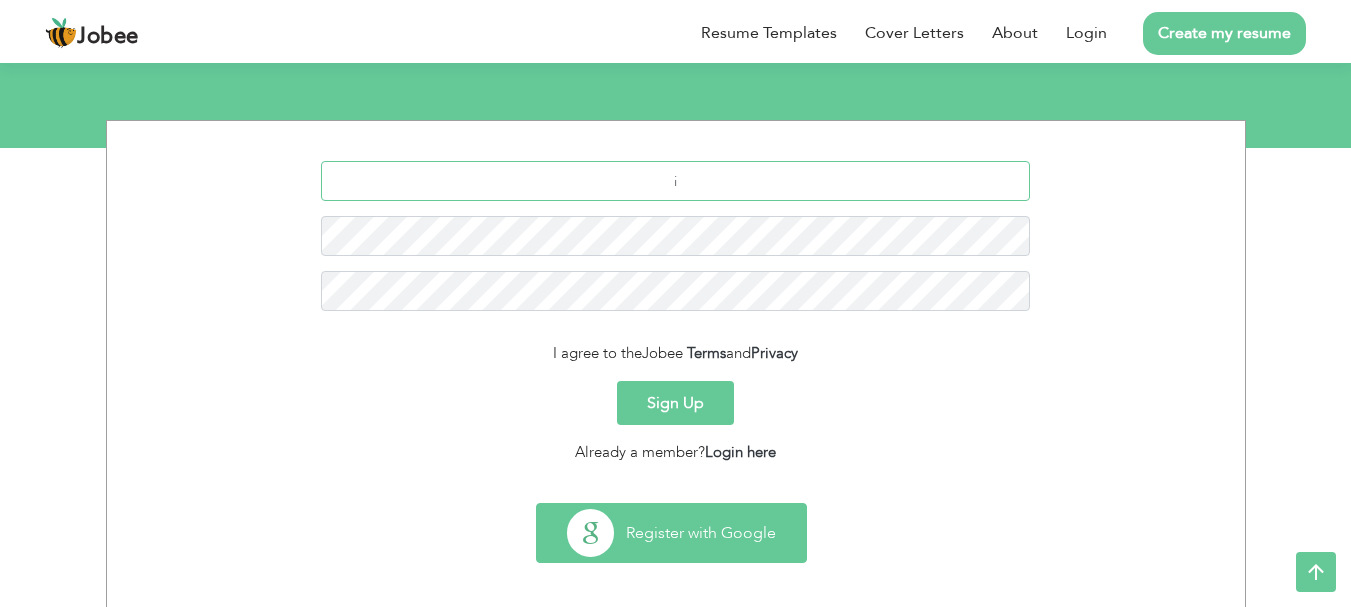 type on "i" 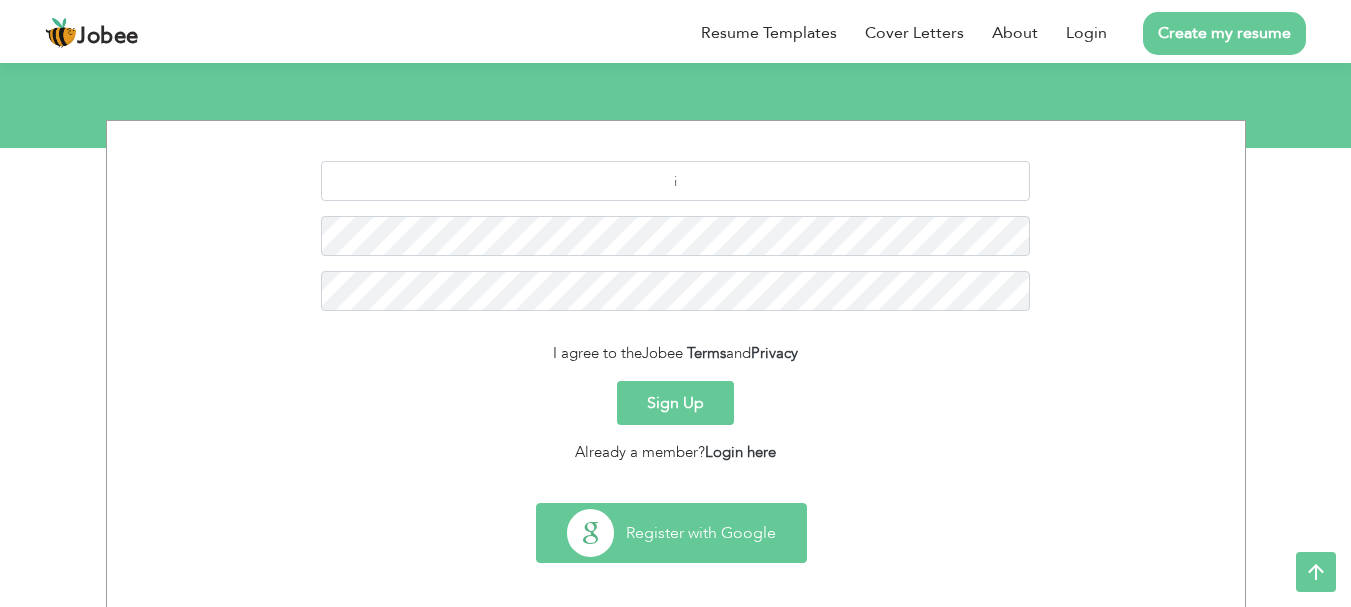 click on "Register with Google" at bounding box center [671, 533] 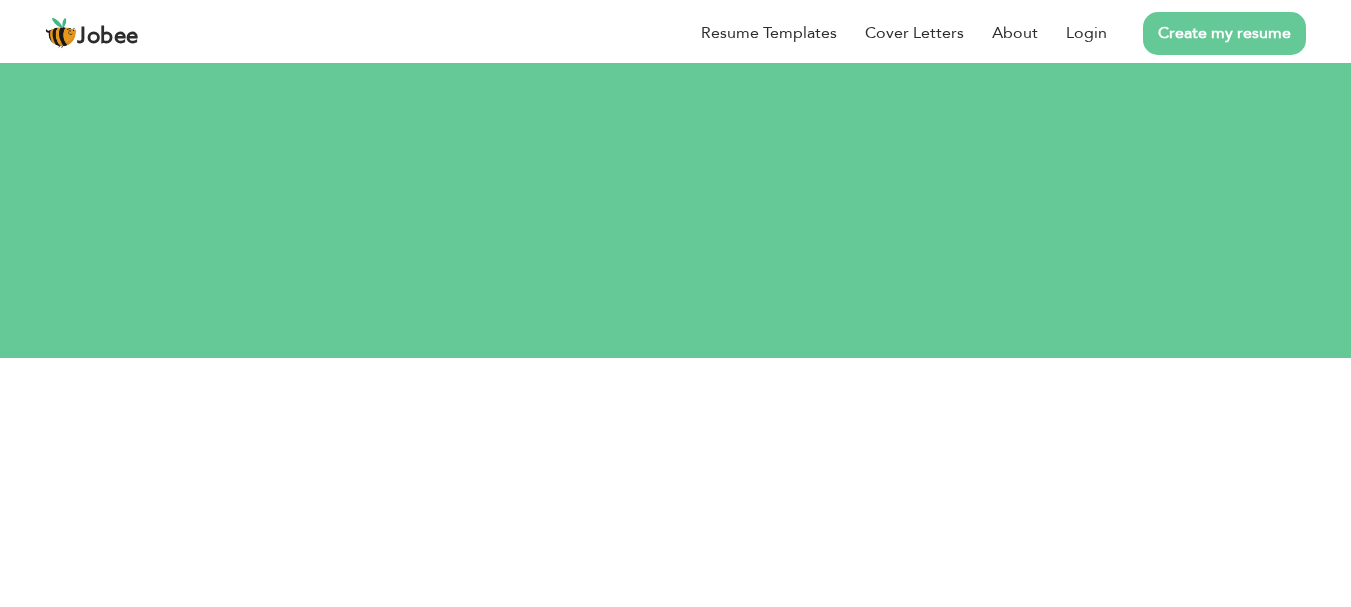 scroll, scrollTop: 0, scrollLeft: 0, axis: both 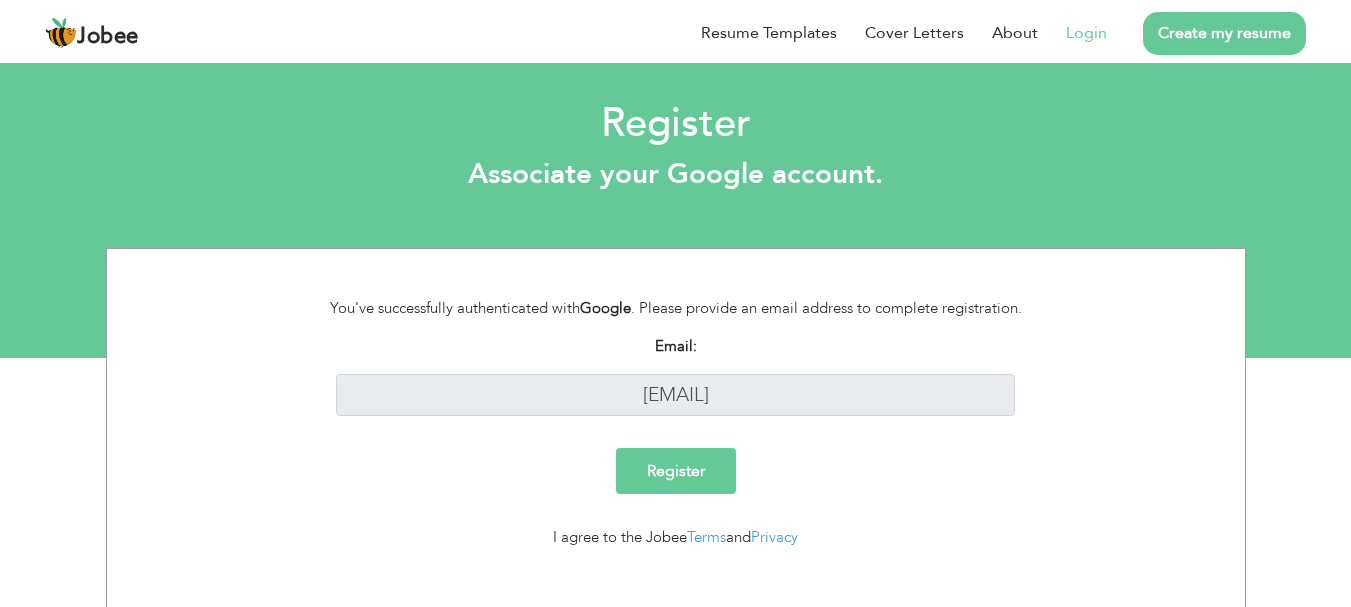 click on "Register" at bounding box center [676, 471] 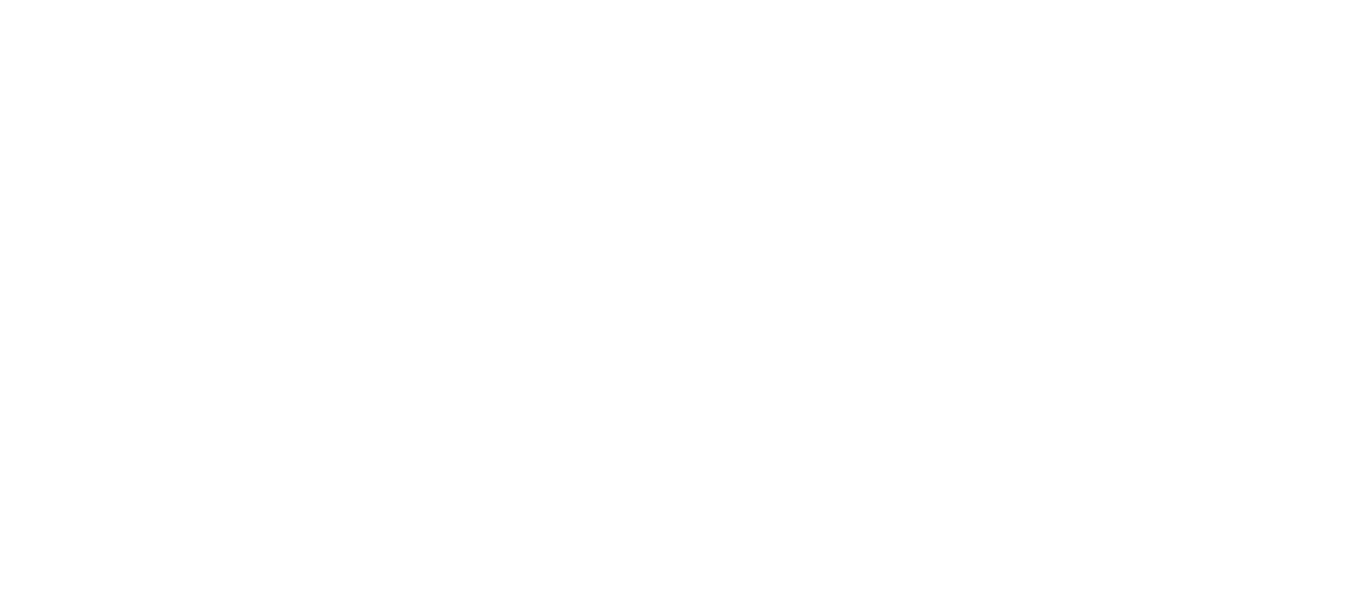 scroll, scrollTop: 0, scrollLeft: 0, axis: both 